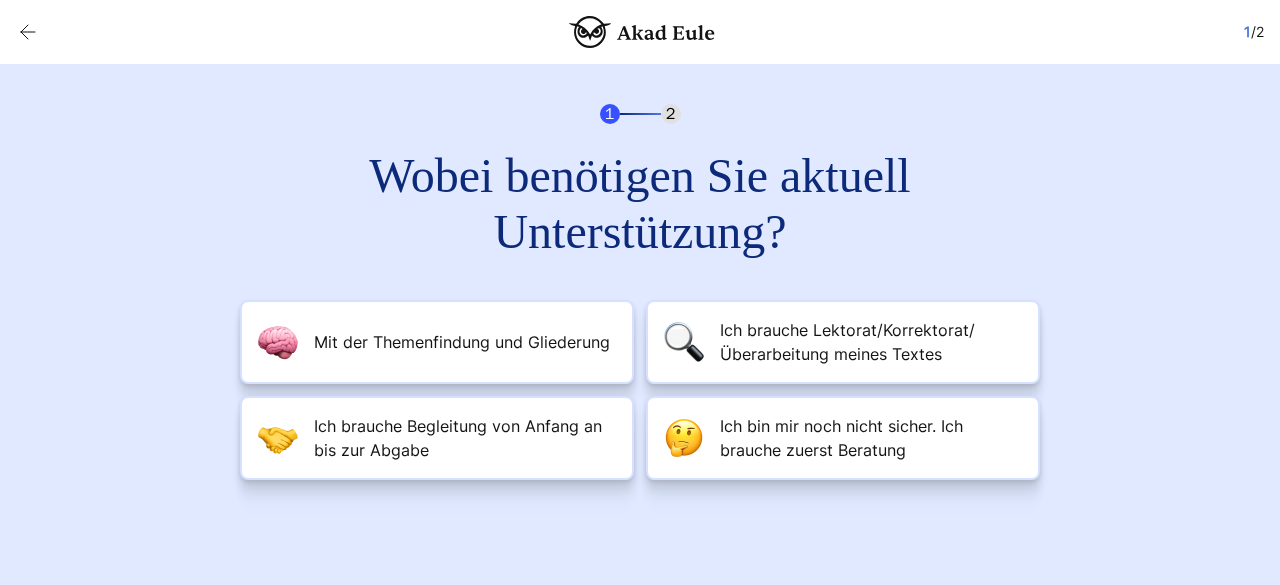 scroll, scrollTop: 0, scrollLeft: 0, axis: both 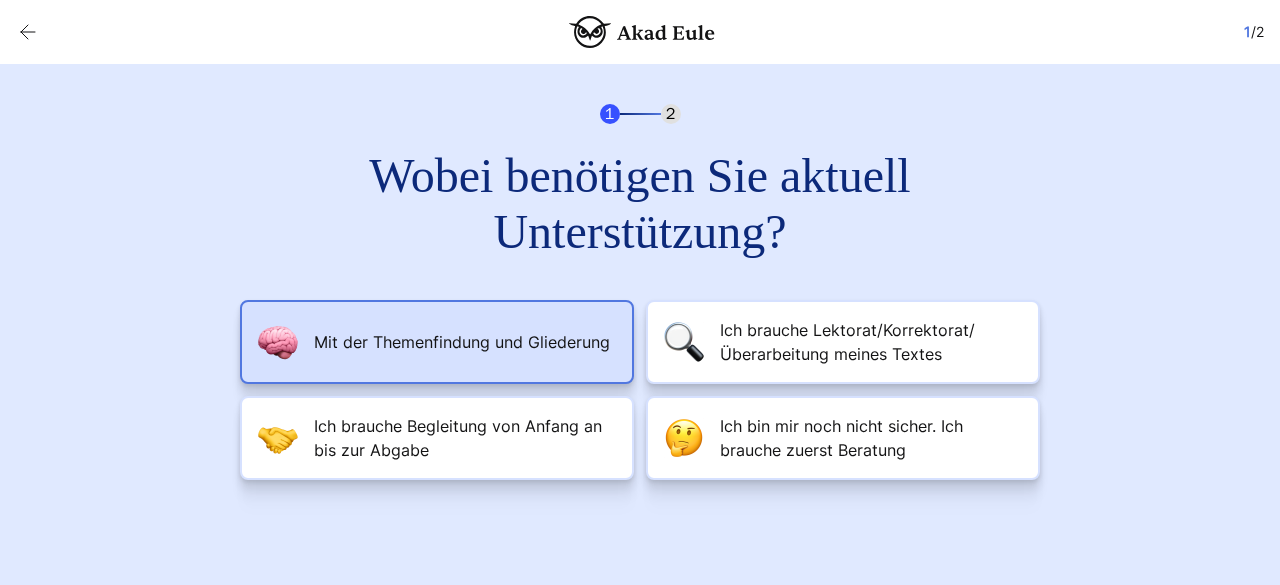 click on "Mit der Themenfindung und Gliederung" at bounding box center [462, 342] 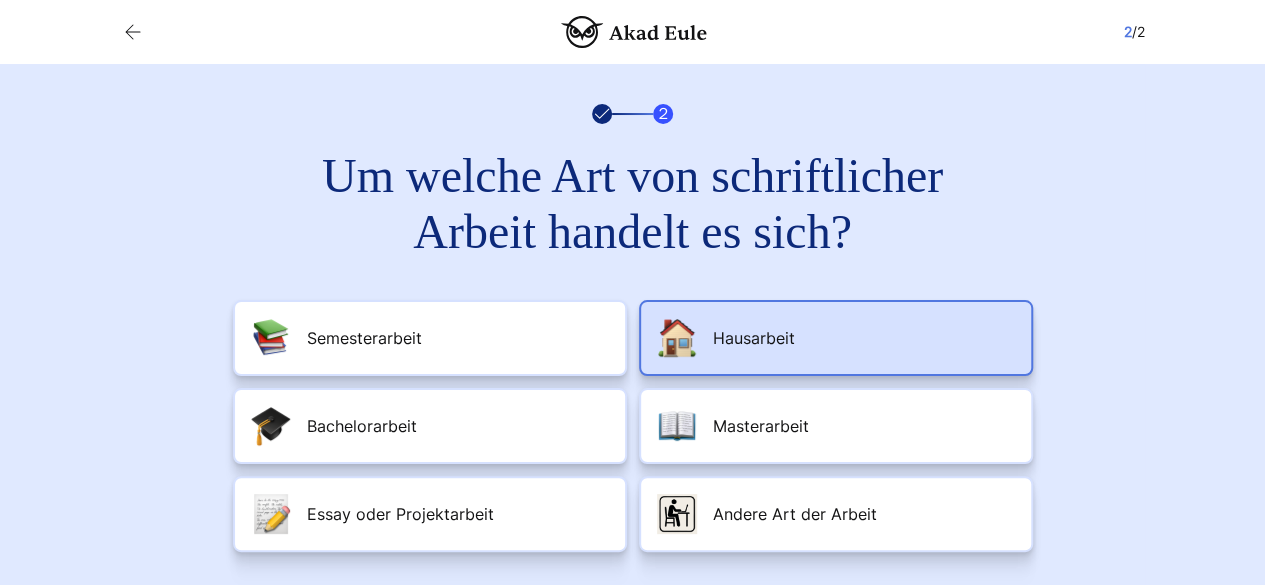 click on "Hausarbeit" at bounding box center (836, 338) 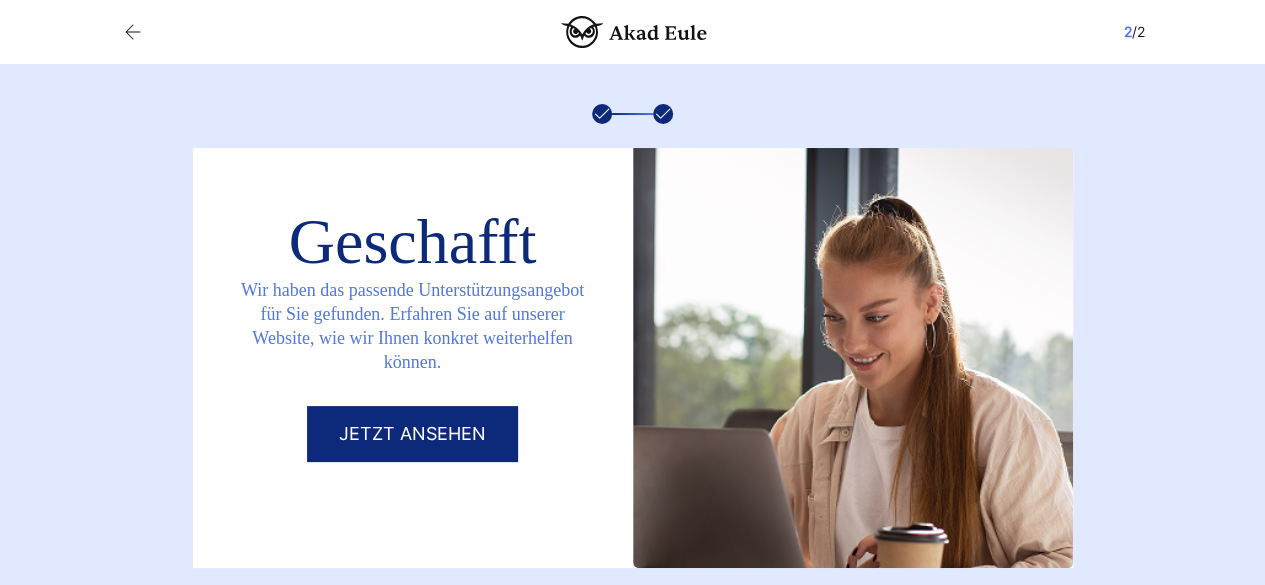 scroll, scrollTop: 22, scrollLeft: 0, axis: vertical 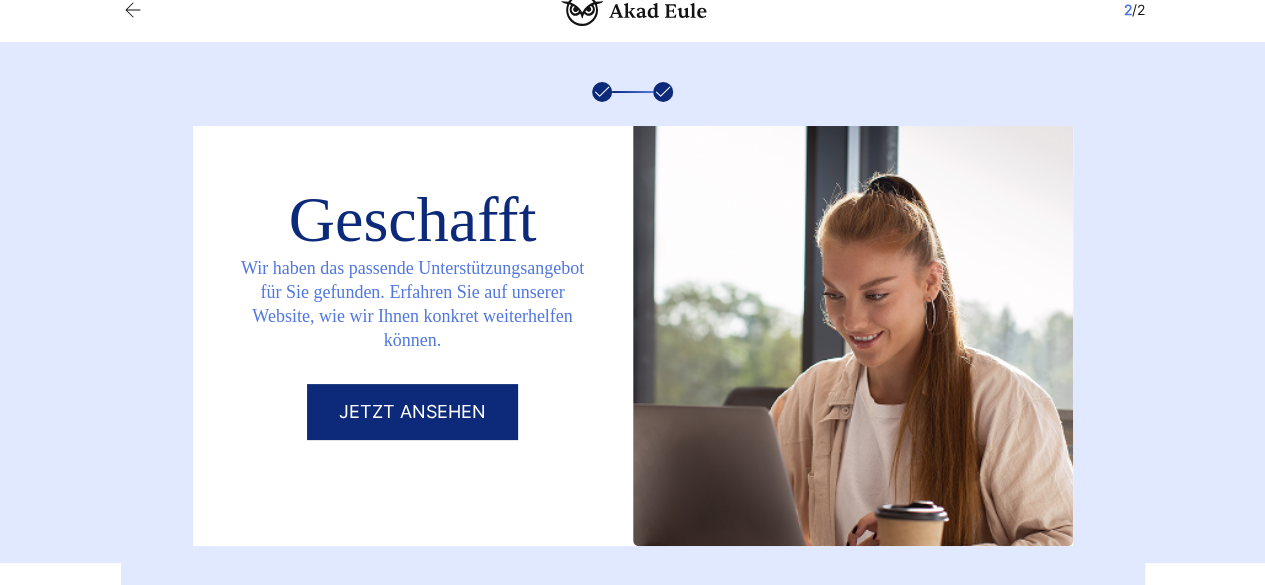 click on "Jetzt ansehen" at bounding box center (412, 412) 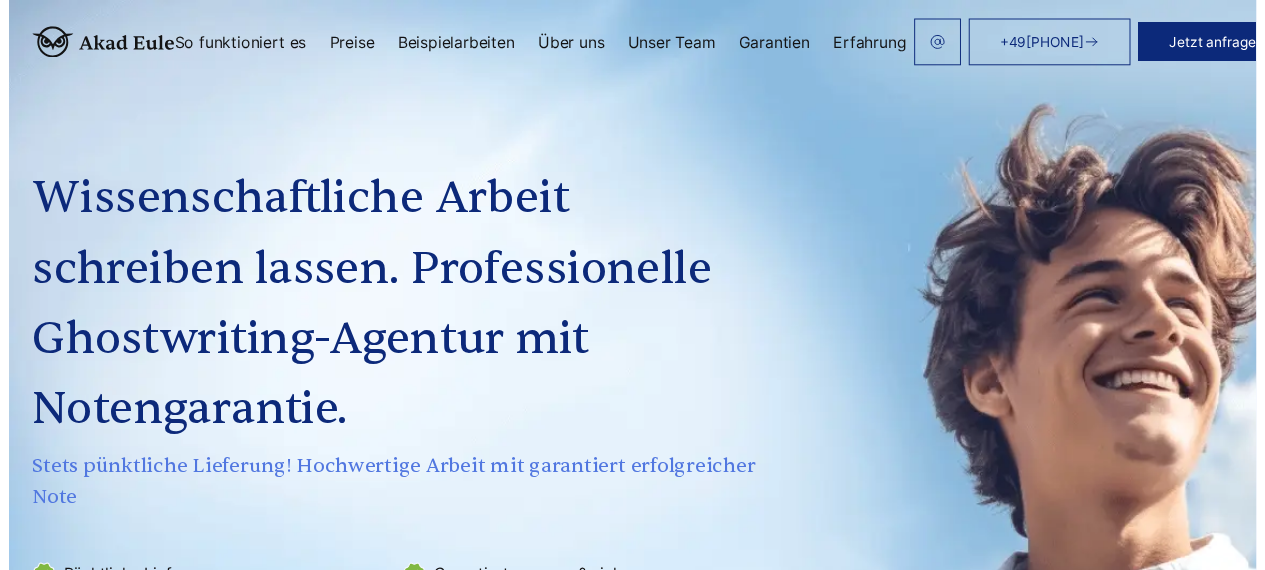 scroll, scrollTop: 0, scrollLeft: 0, axis: both 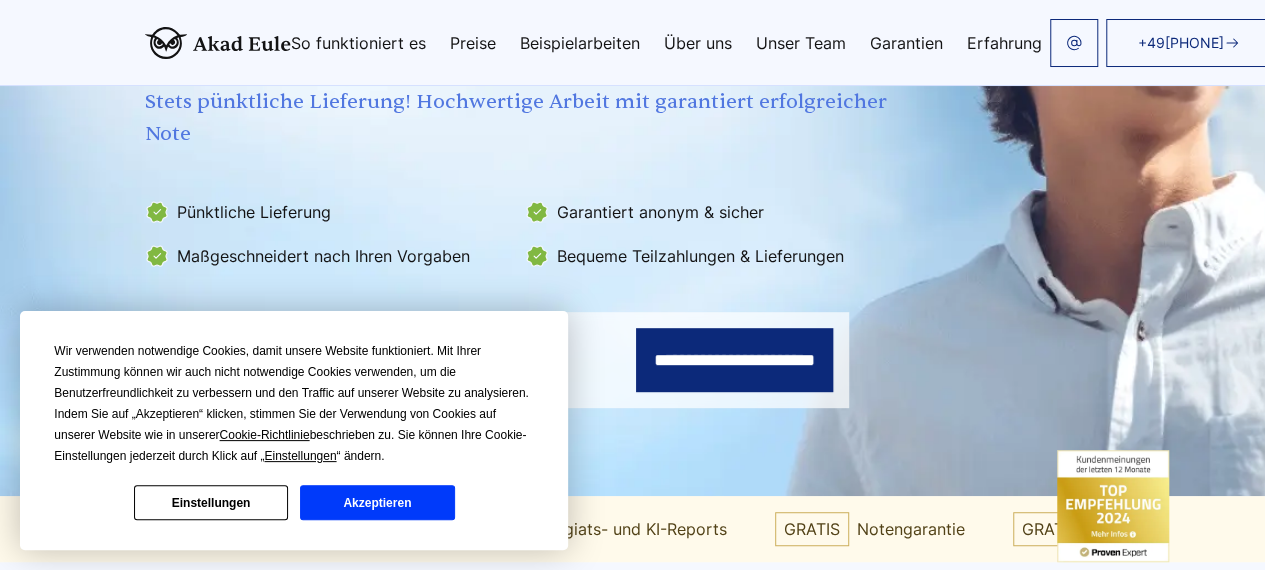 click on "Akzeptieren" at bounding box center (377, 502) 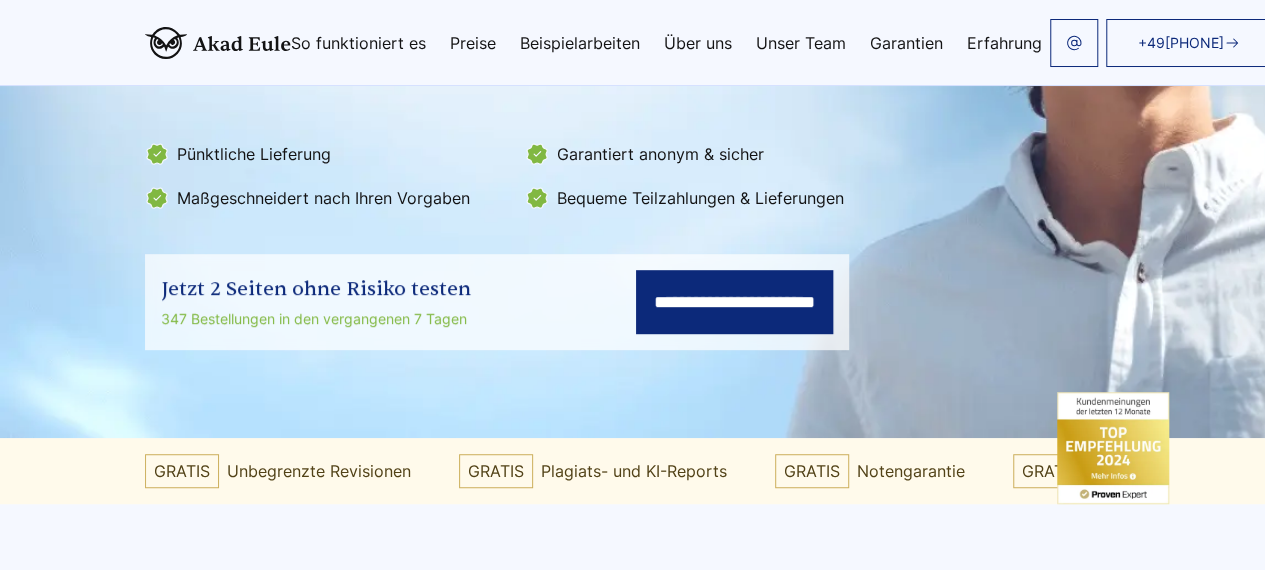scroll, scrollTop: 437, scrollLeft: 0, axis: vertical 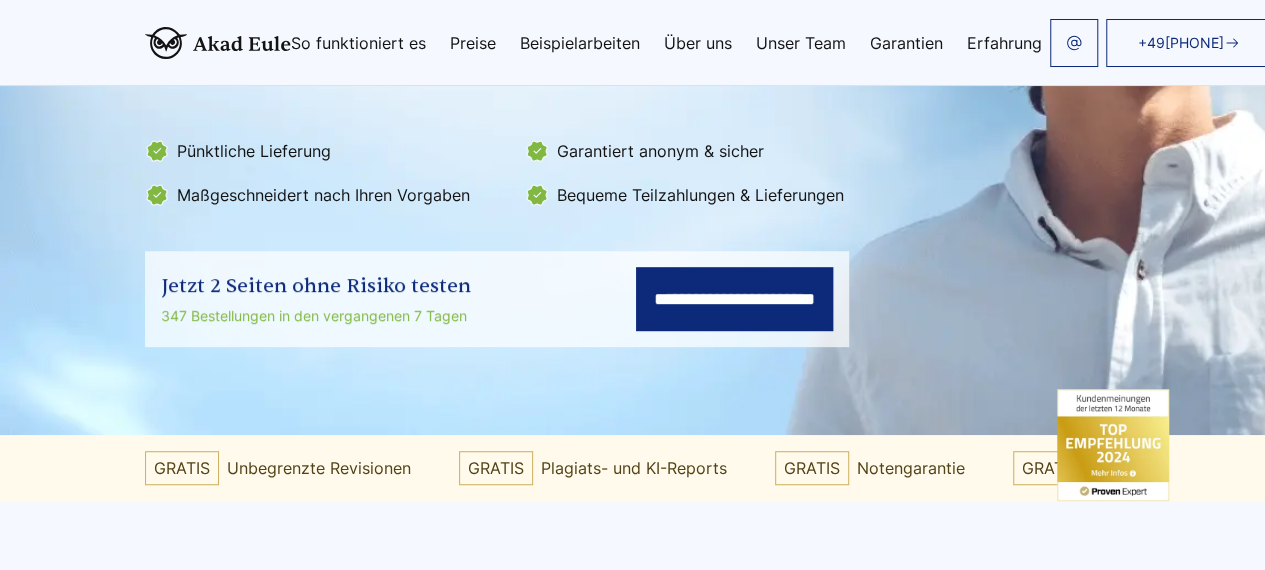 click on "**********" at bounding box center (734, 299) 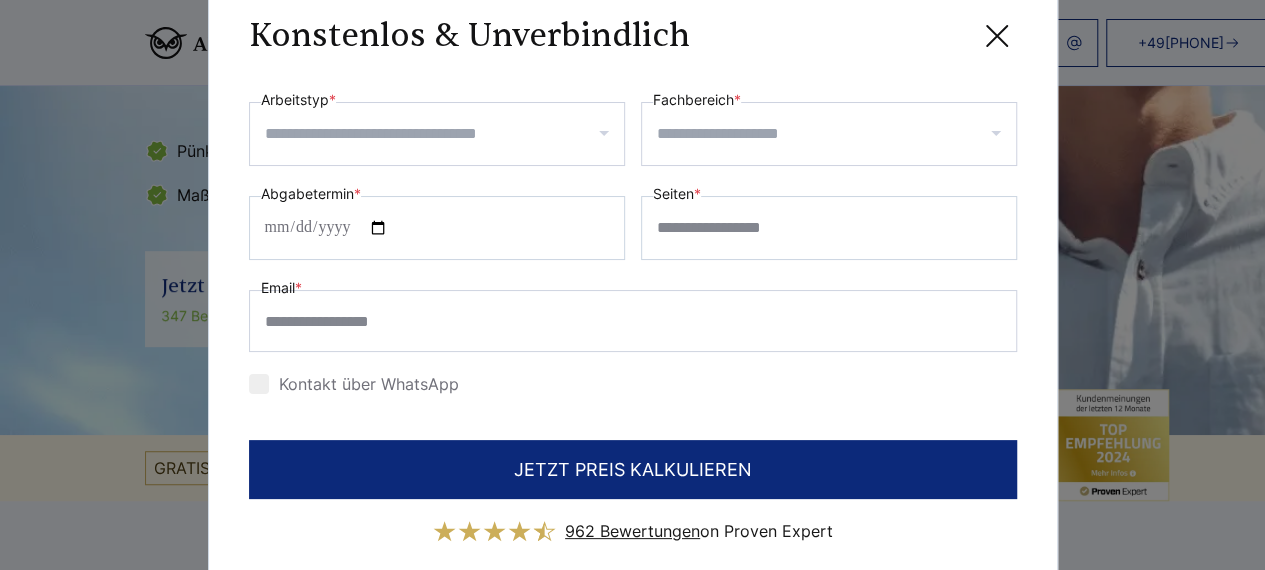 click on "Arbeitstyp  *" at bounding box center (444, 134) 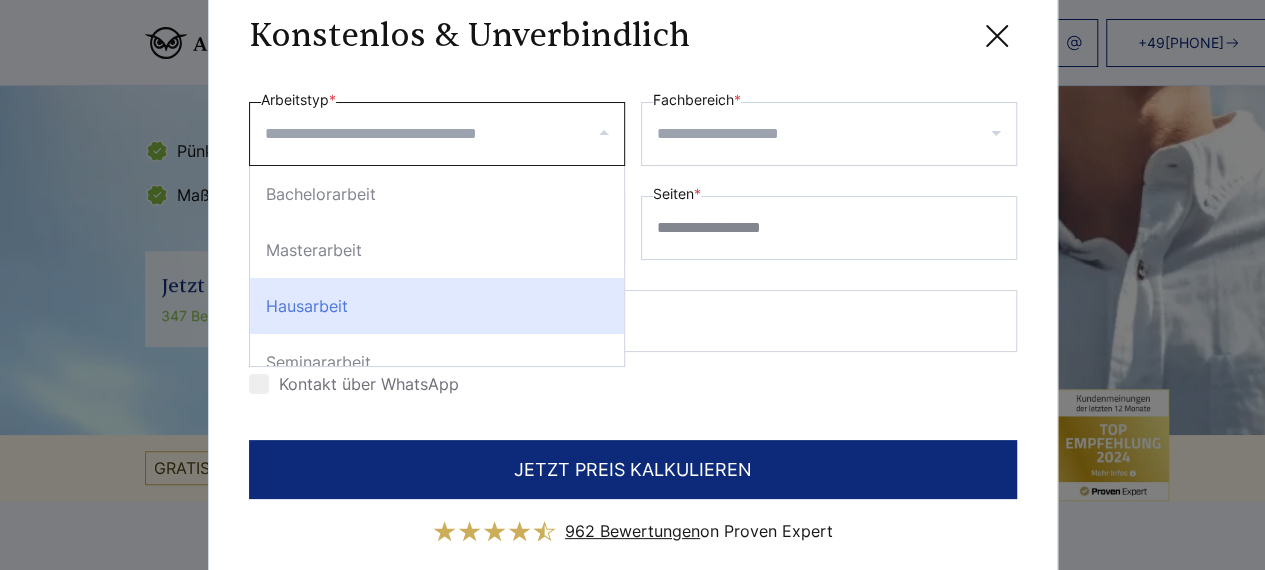 click on "Hausarbeit" at bounding box center (437, 306) 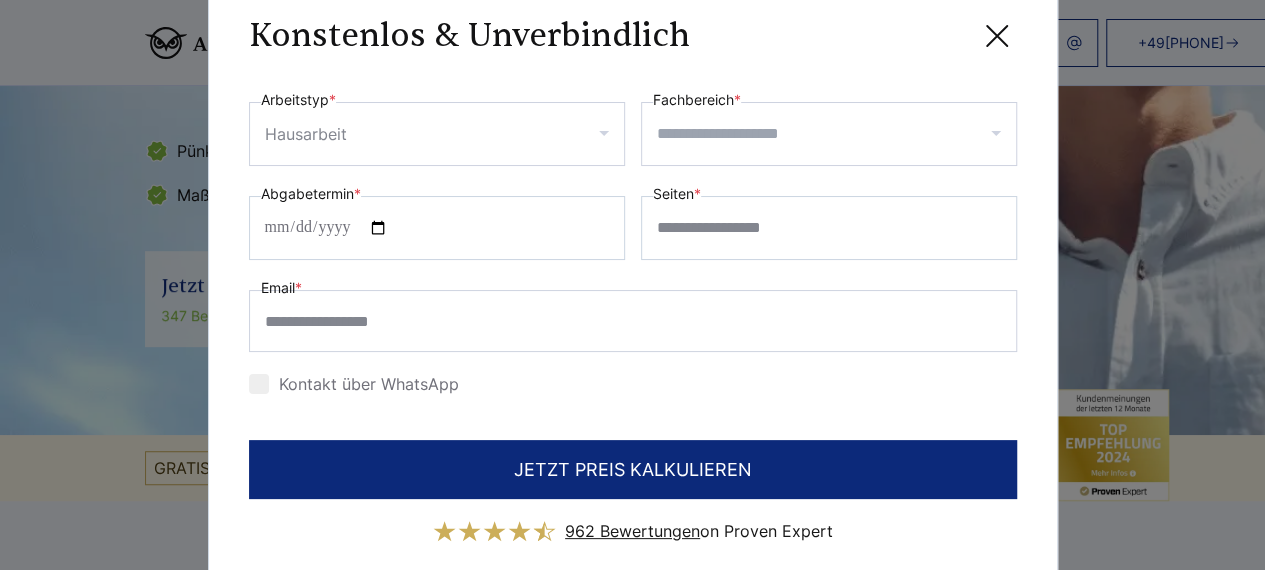 click on "Fachbereich  *" at bounding box center [836, 134] 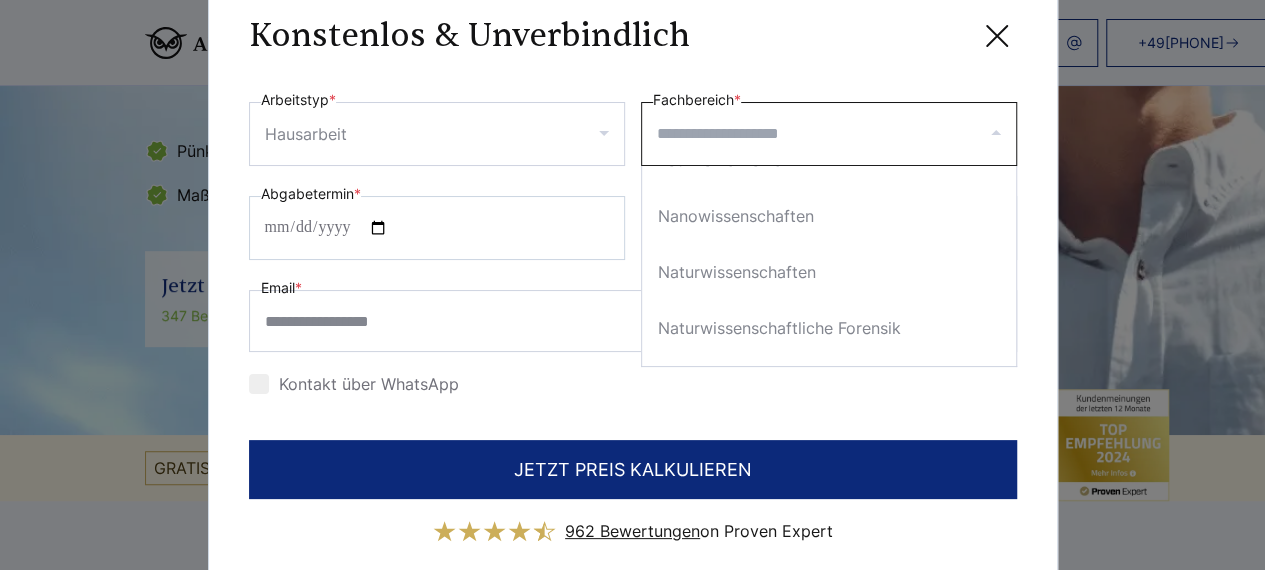 scroll, scrollTop: 1572, scrollLeft: 0, axis: vertical 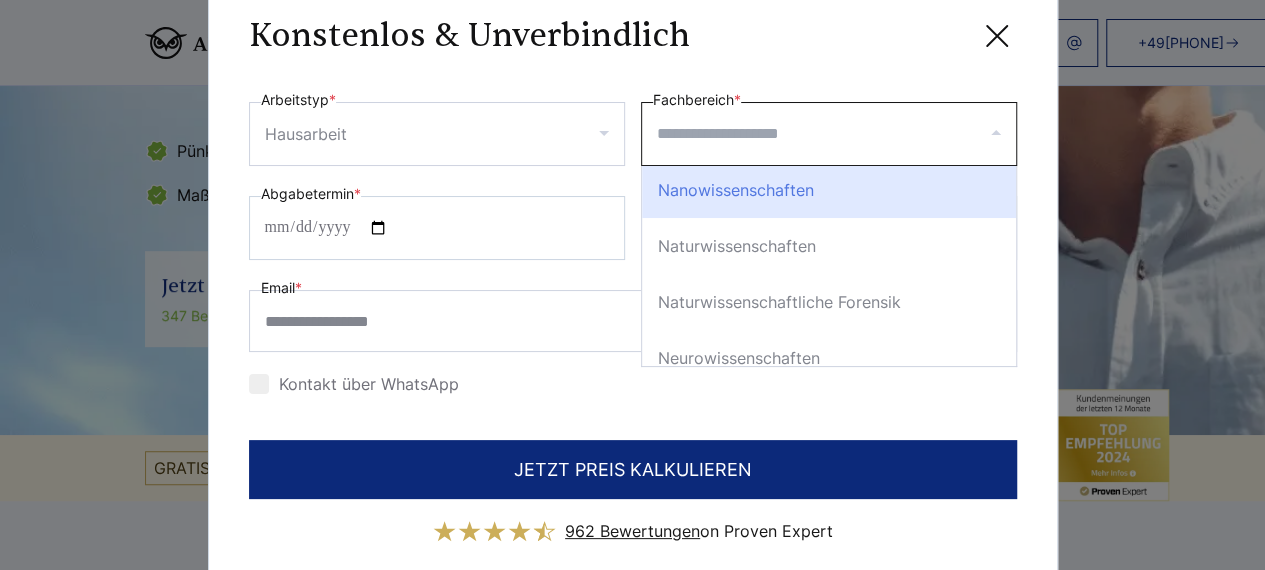 click on "Fachbereich  *" at bounding box center [836, 134] 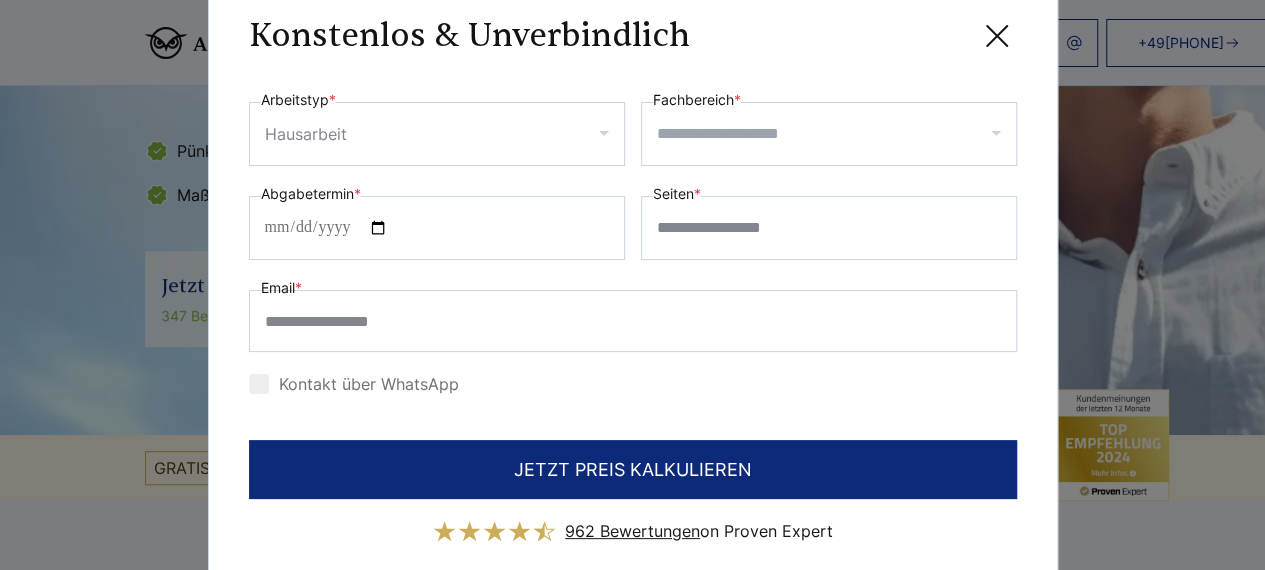click on "Fachbereich  *" at bounding box center (836, 134) 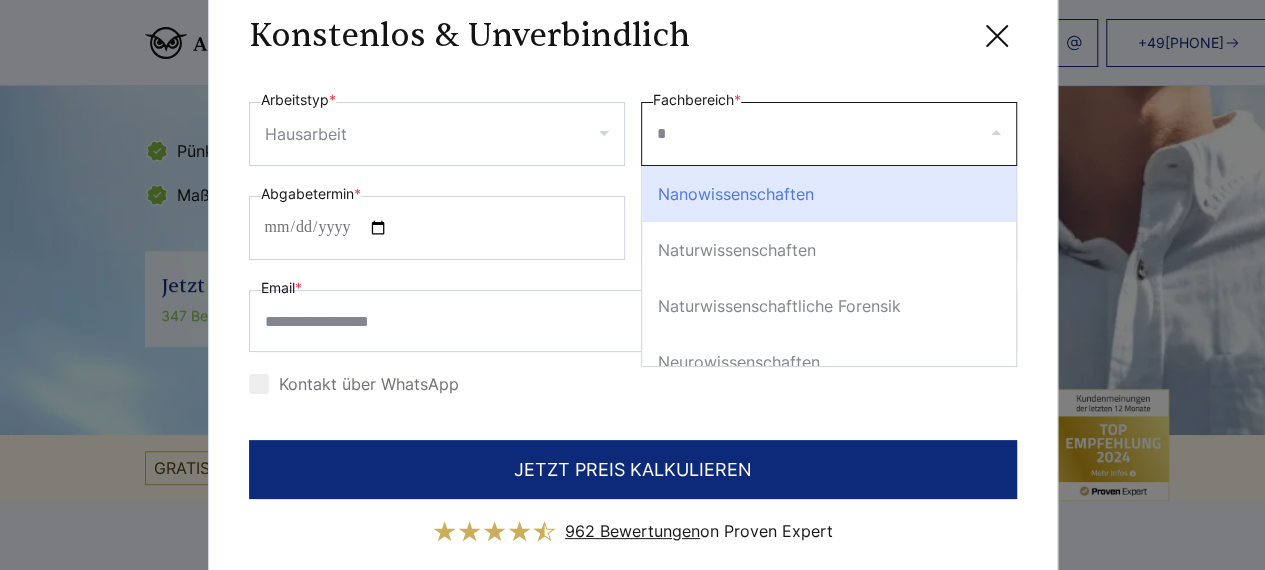 type on "**" 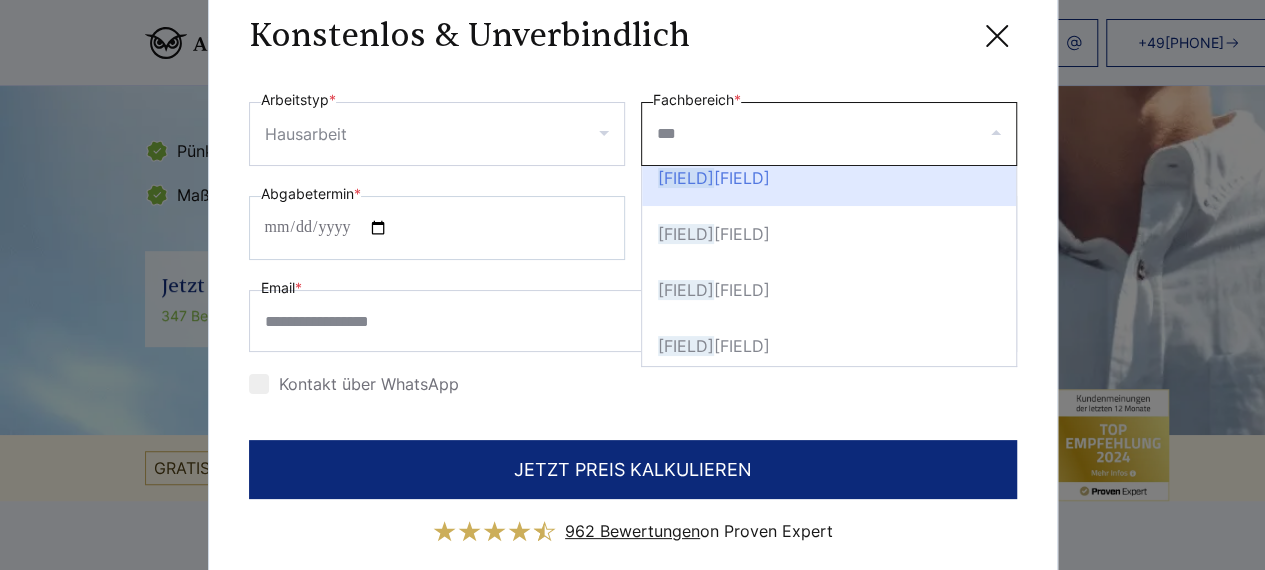 scroll, scrollTop: 0, scrollLeft: 0, axis: both 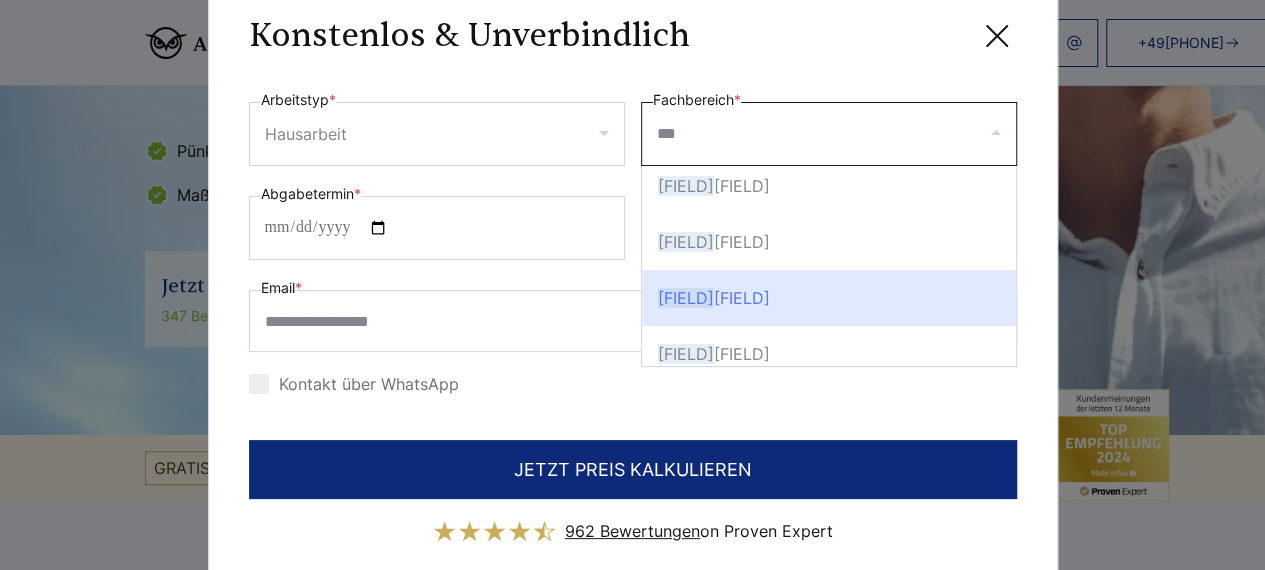 click on "[FIELD]" at bounding box center (829, 298) 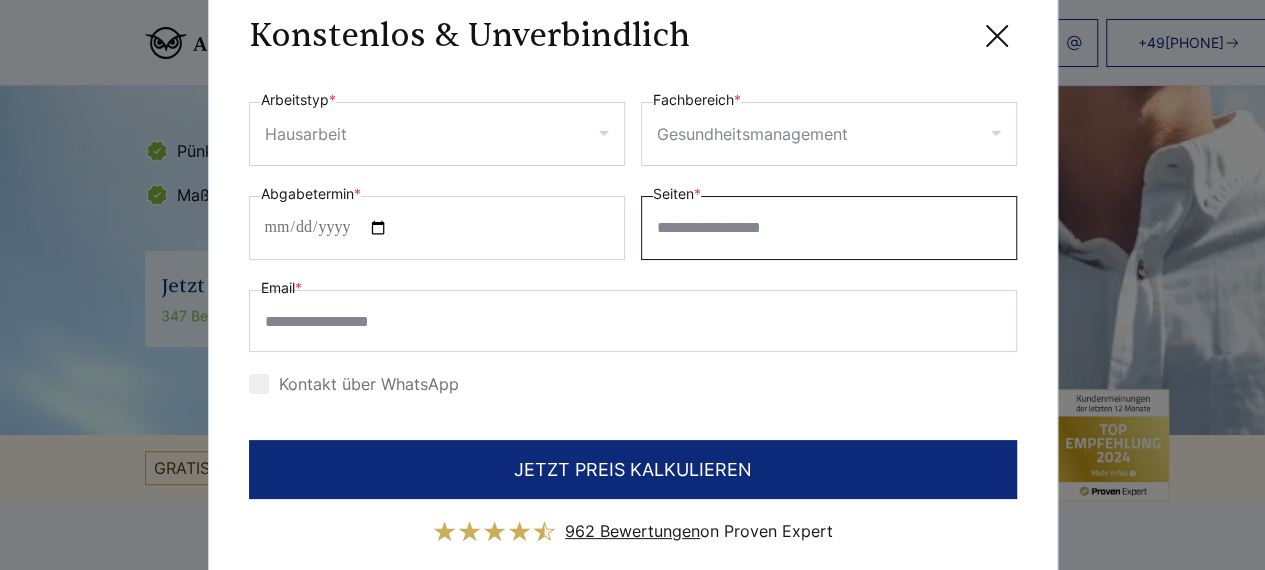 click on "Seiten  *" at bounding box center (829, 228) 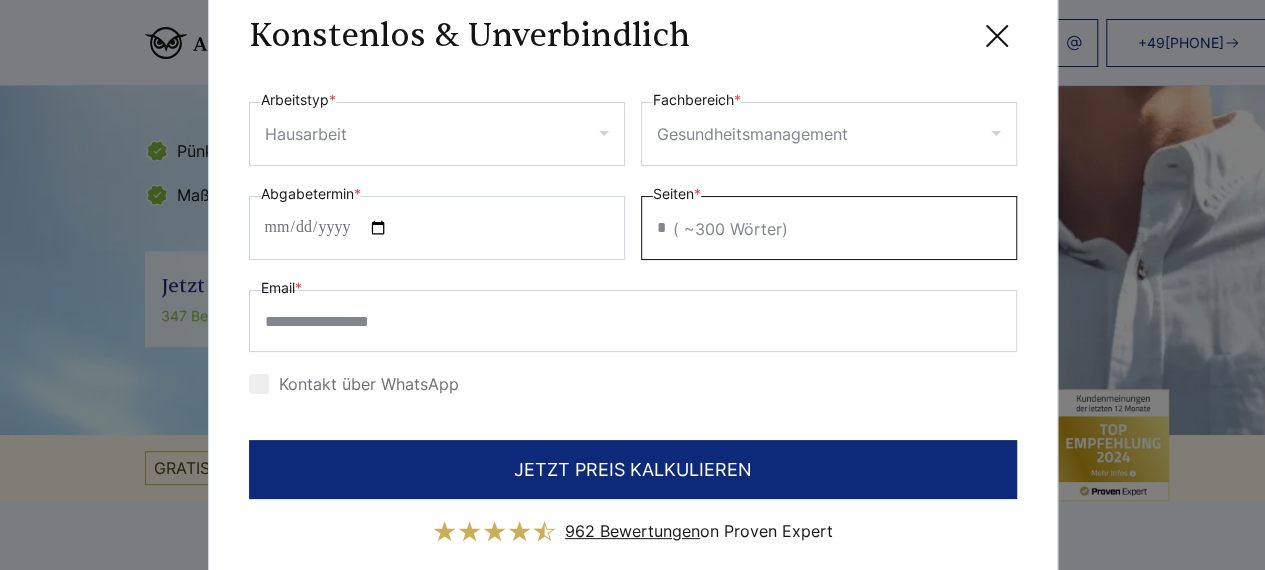 click on "*" at bounding box center (829, 228) 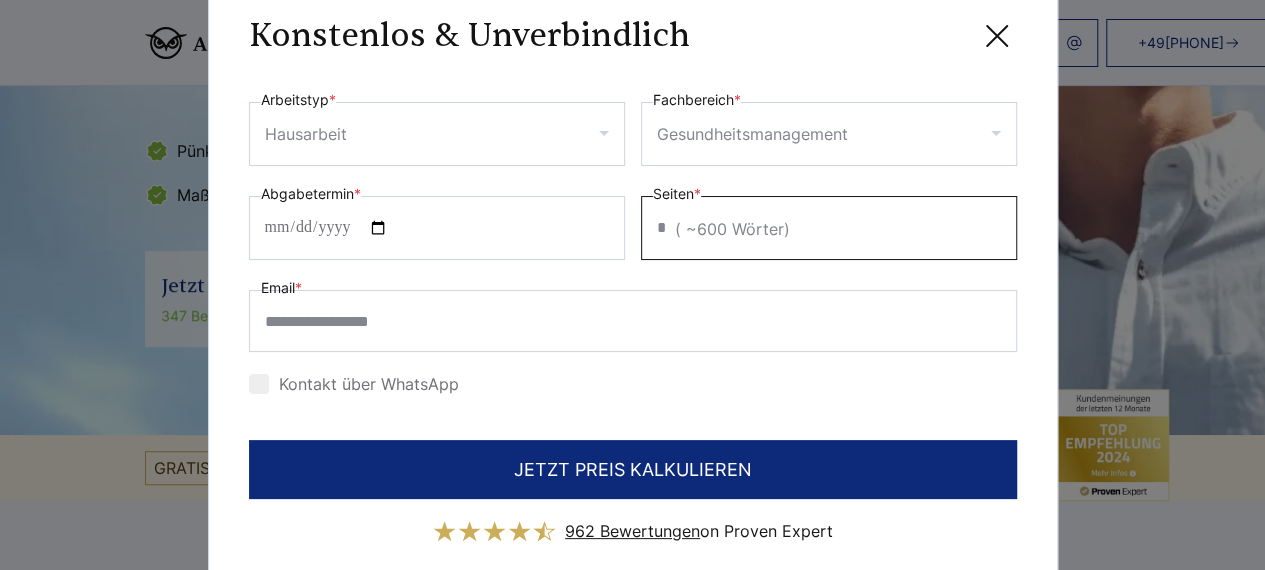 click on "*" at bounding box center (829, 228) 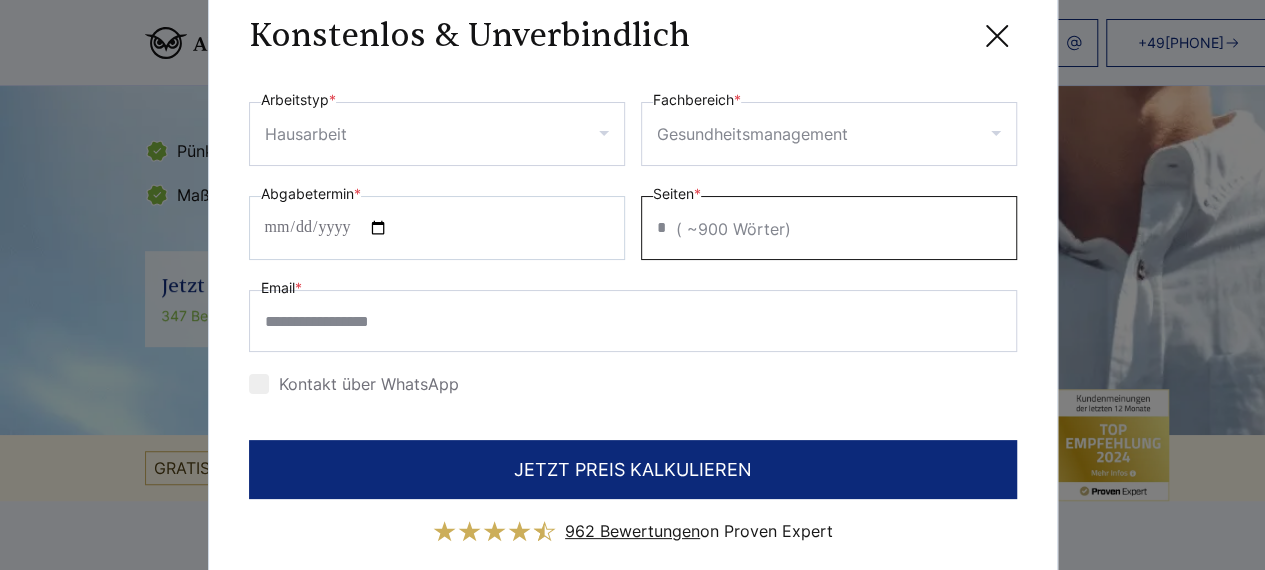 click on "*" at bounding box center (829, 228) 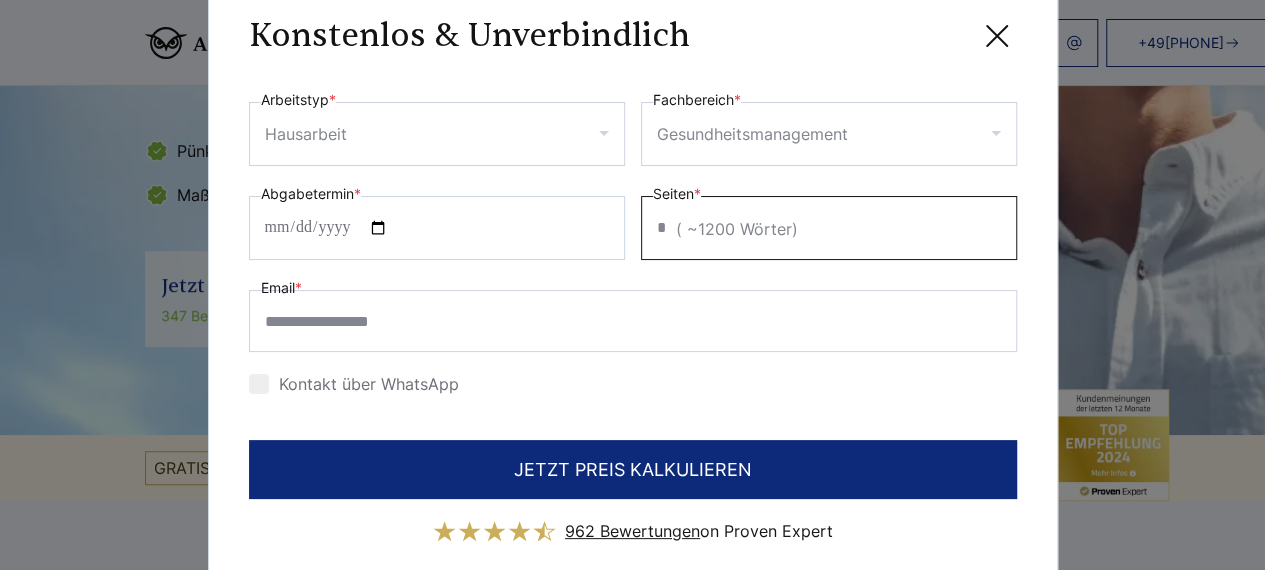 click on "*" at bounding box center [829, 228] 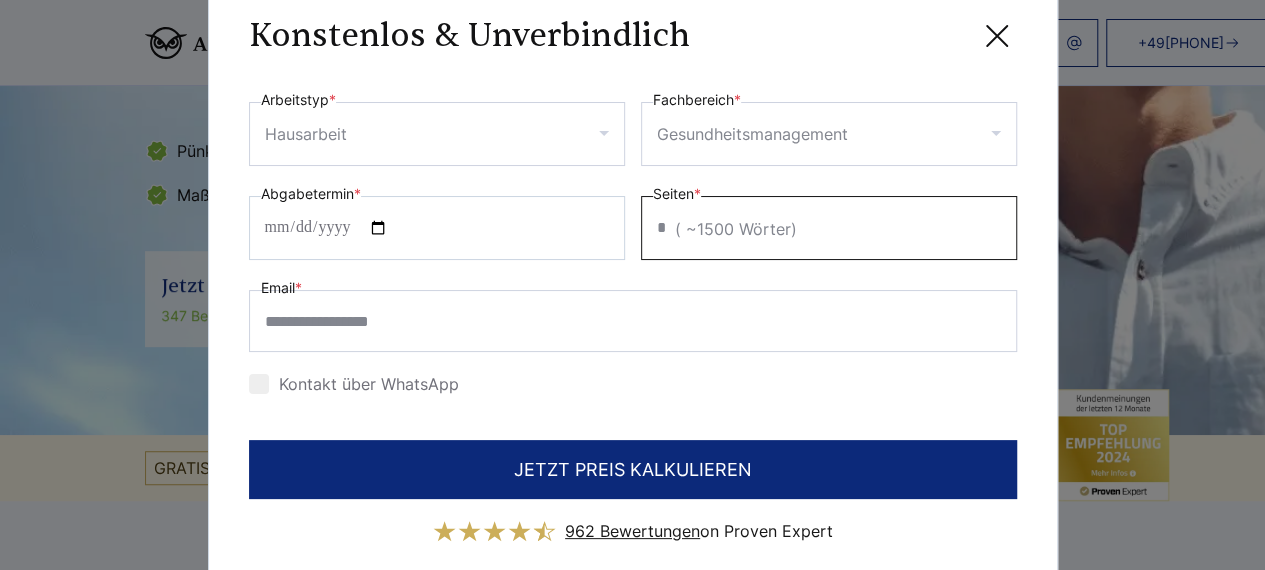 click on "*" at bounding box center (829, 228) 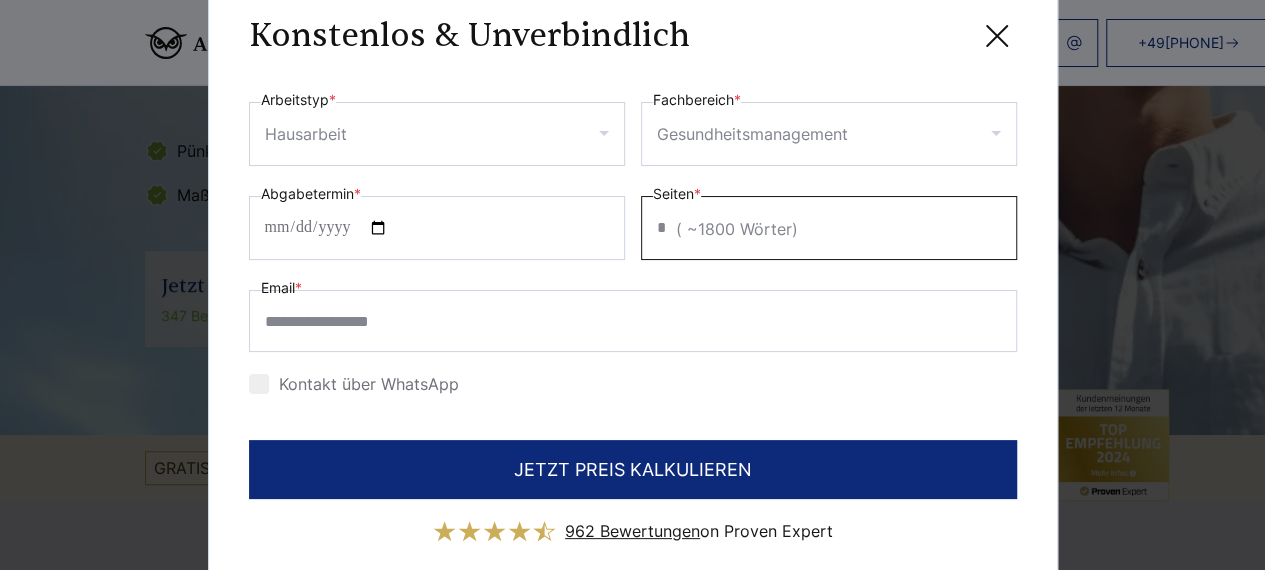 click on "*" at bounding box center (829, 228) 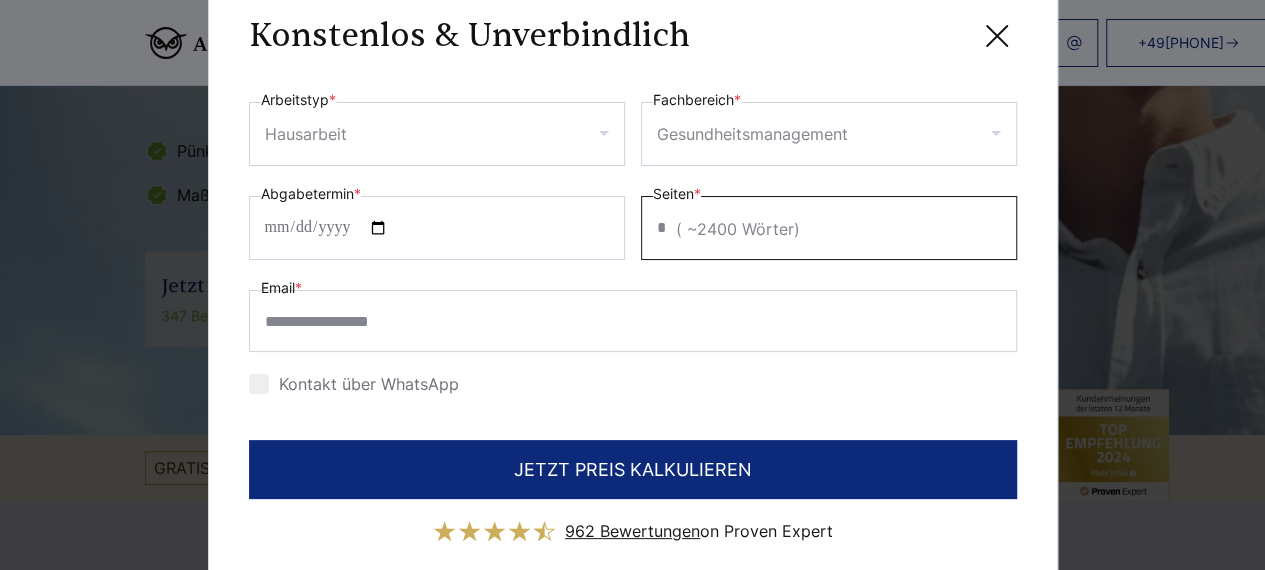 click on "*" at bounding box center [829, 228] 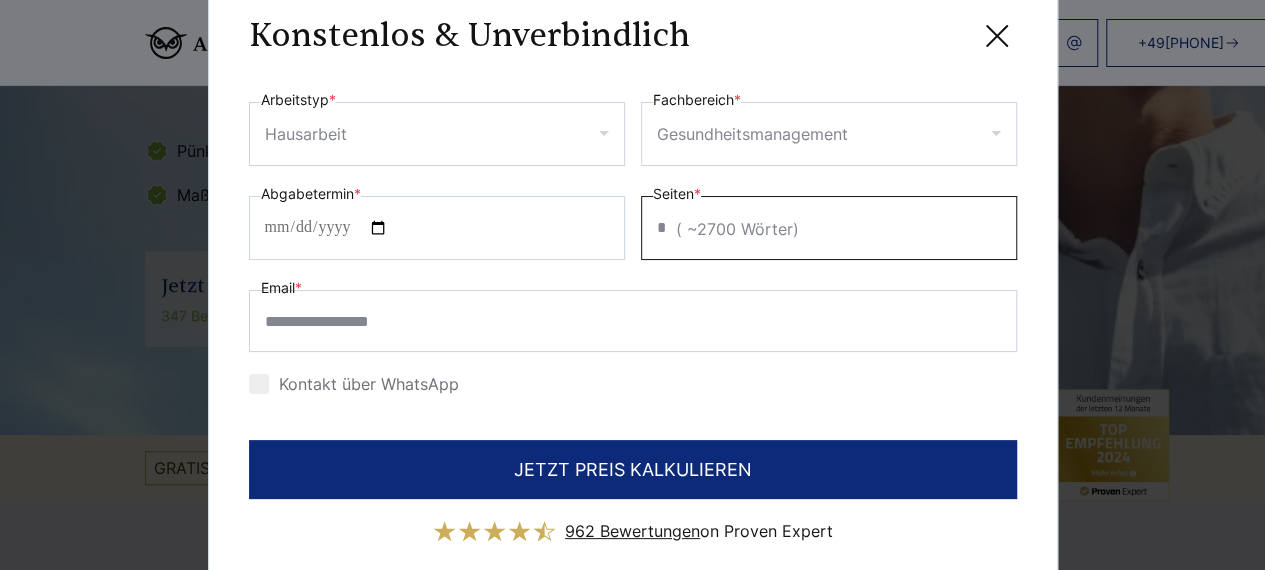 click on "**" at bounding box center (829, 228) 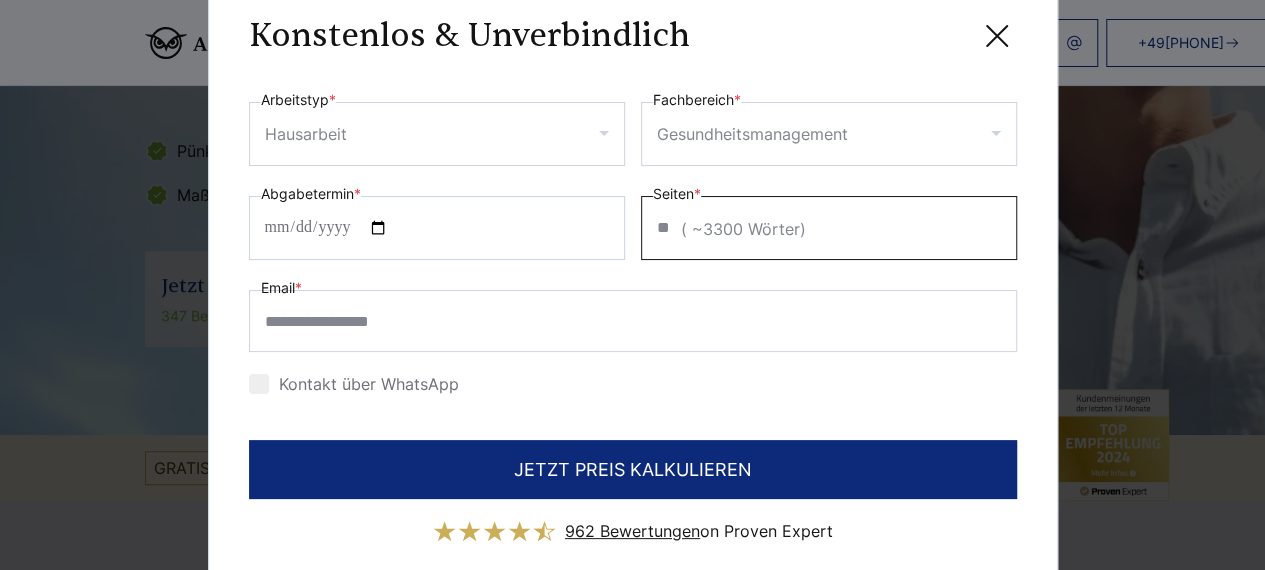 click on "**" at bounding box center (829, 228) 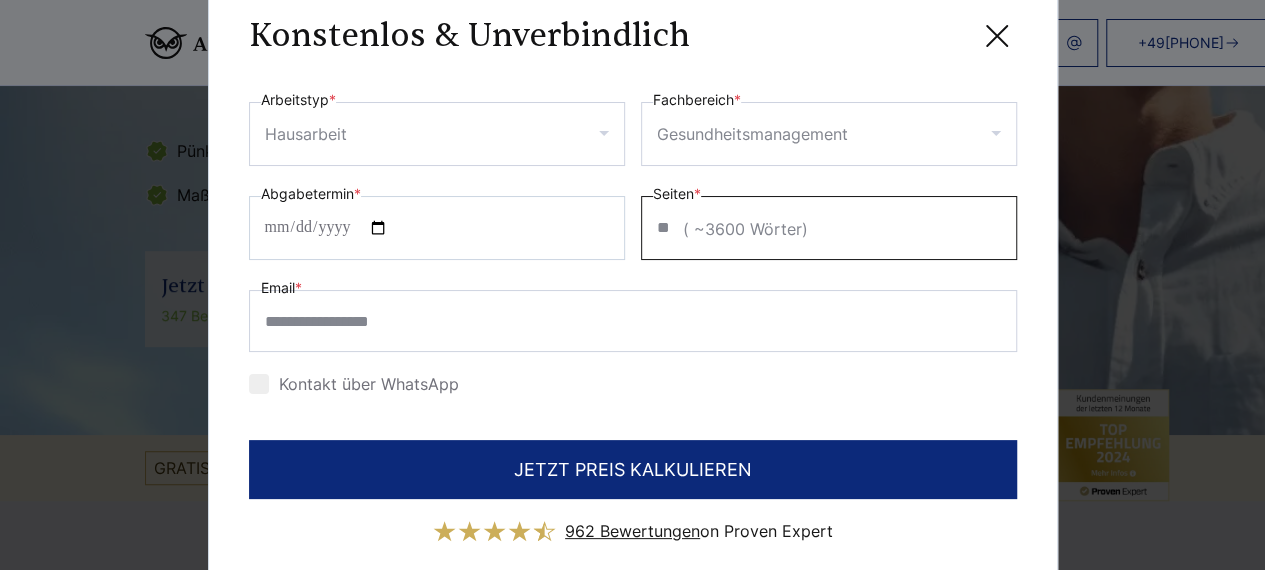 click on "**" at bounding box center [829, 228] 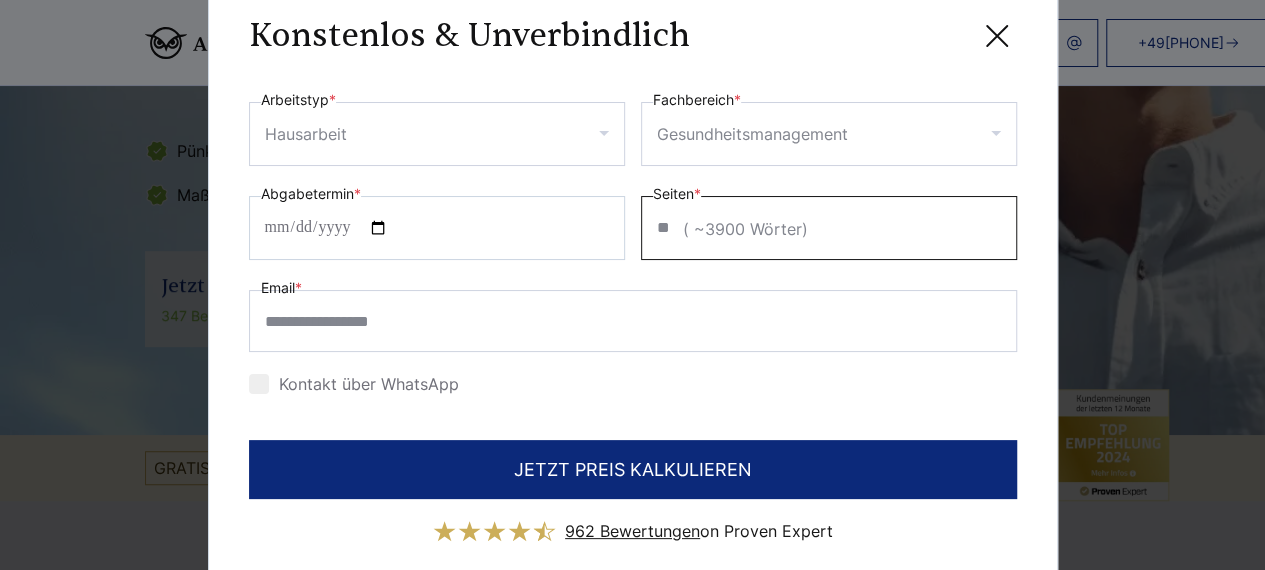 click on "**" at bounding box center (829, 228) 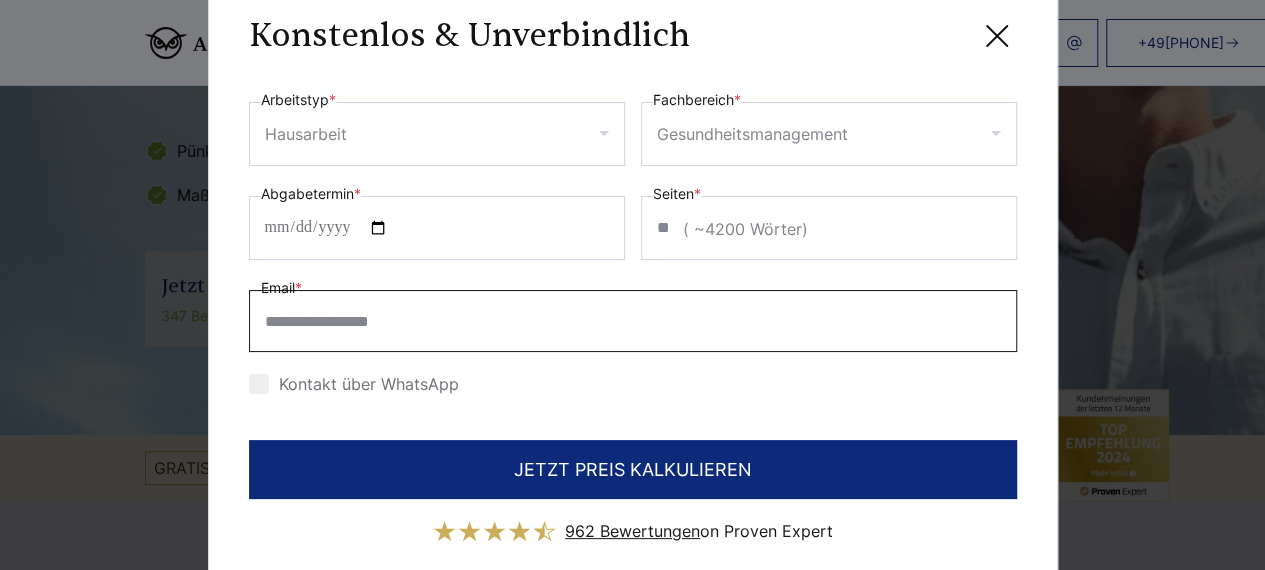 scroll, scrollTop: 1, scrollLeft: 0, axis: vertical 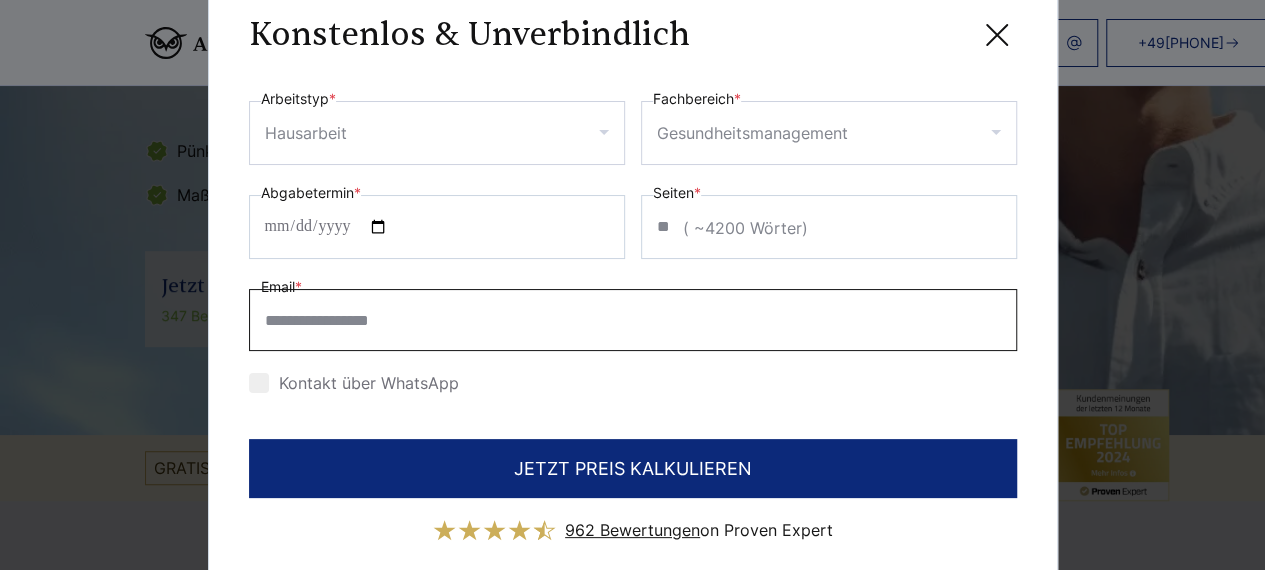 click on "Email  *" at bounding box center [633, 320] 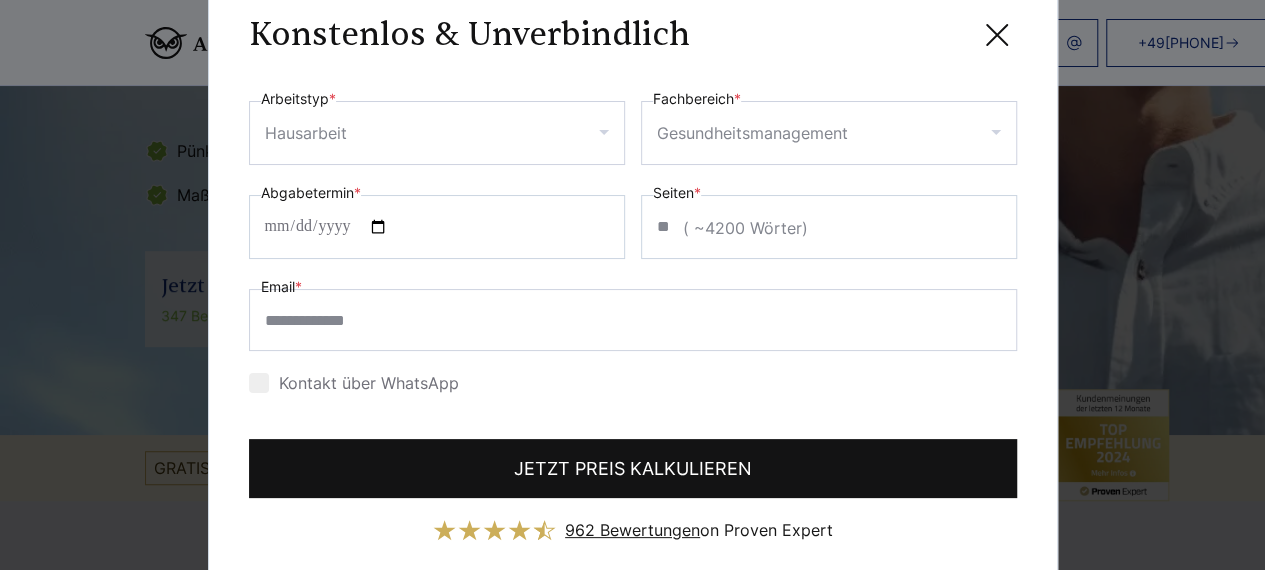 click on "JETZT PREIS KALKULIEREN" at bounding box center [633, 468] 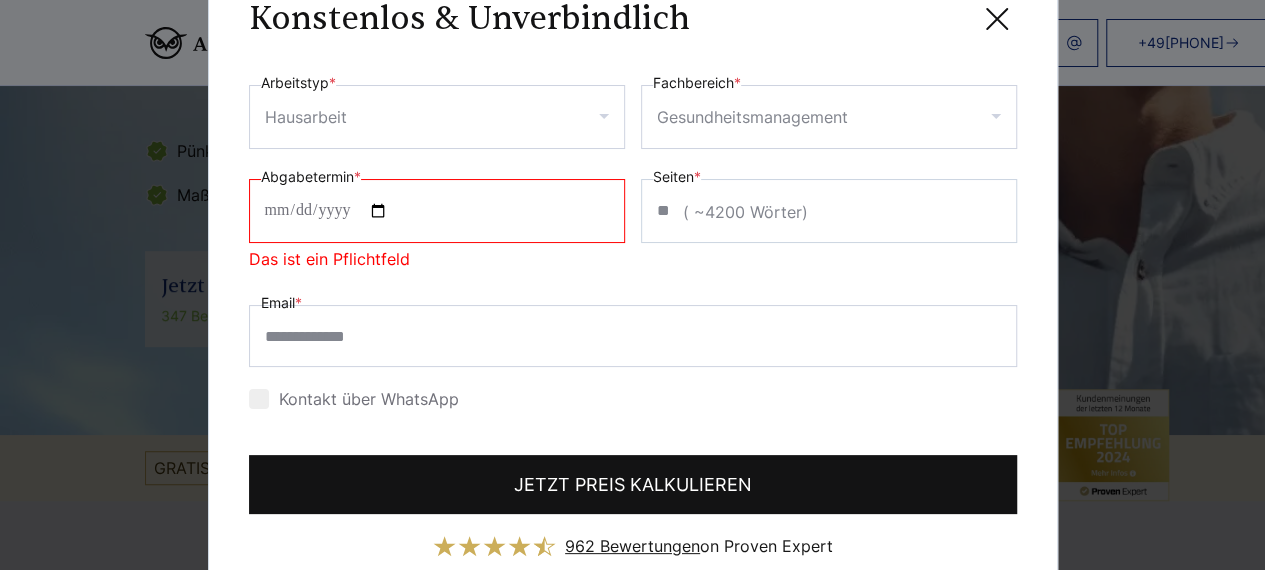 scroll, scrollTop: 0, scrollLeft: 0, axis: both 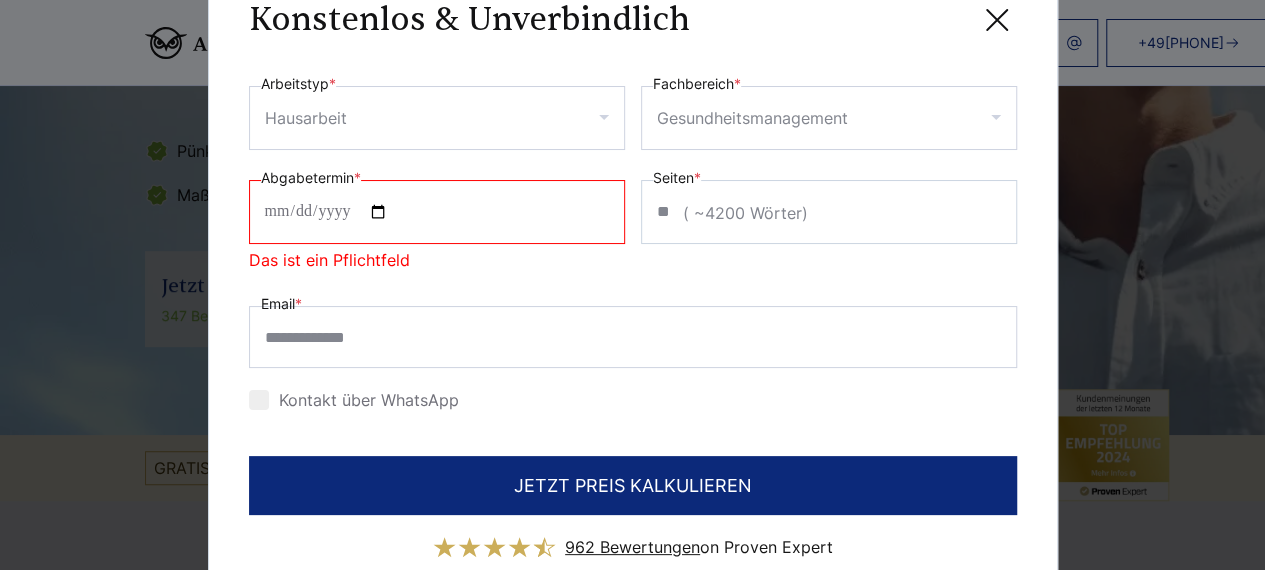 click on "Abgabetermin  *" at bounding box center (437, 212) 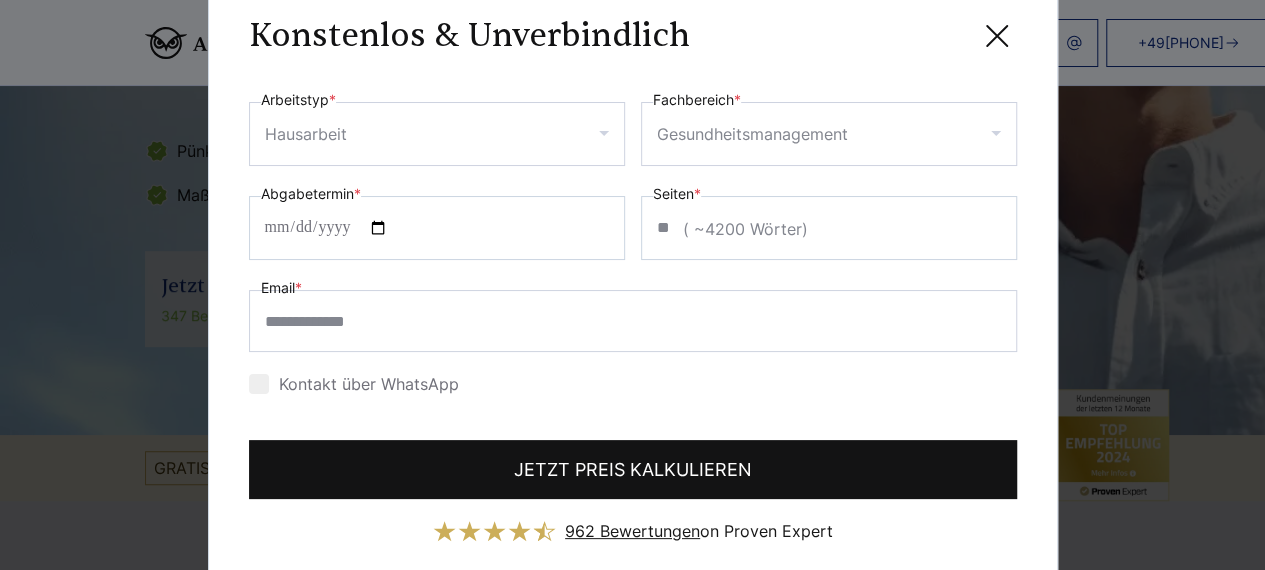 click on "JETZT PREIS KALKULIEREN" at bounding box center (633, 469) 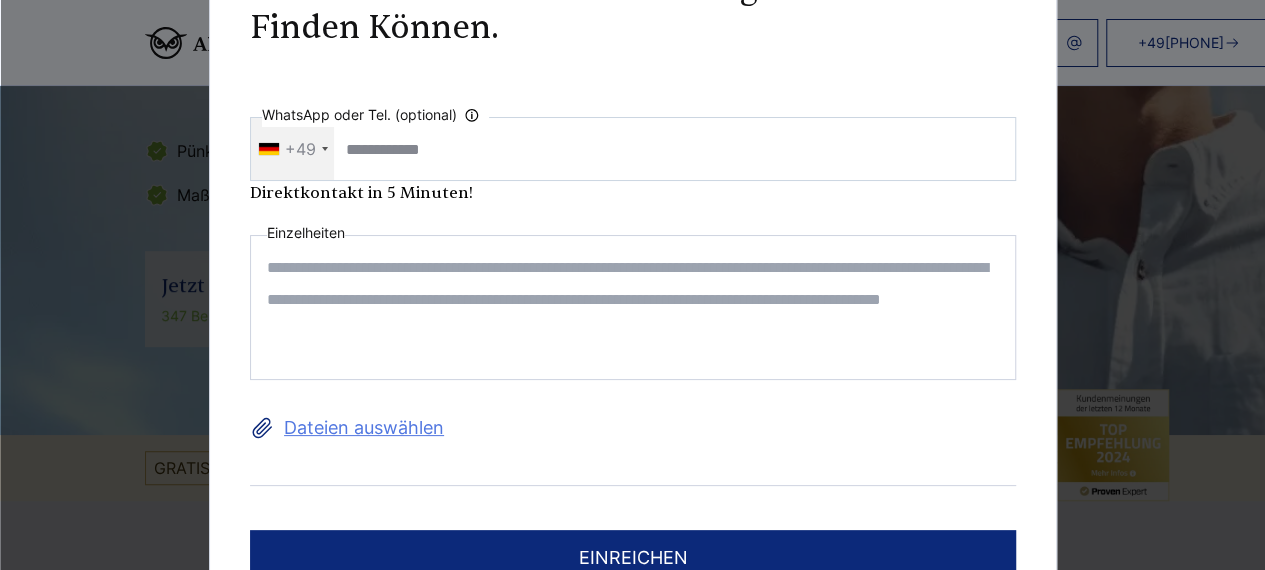 scroll, scrollTop: 0, scrollLeft: 0, axis: both 